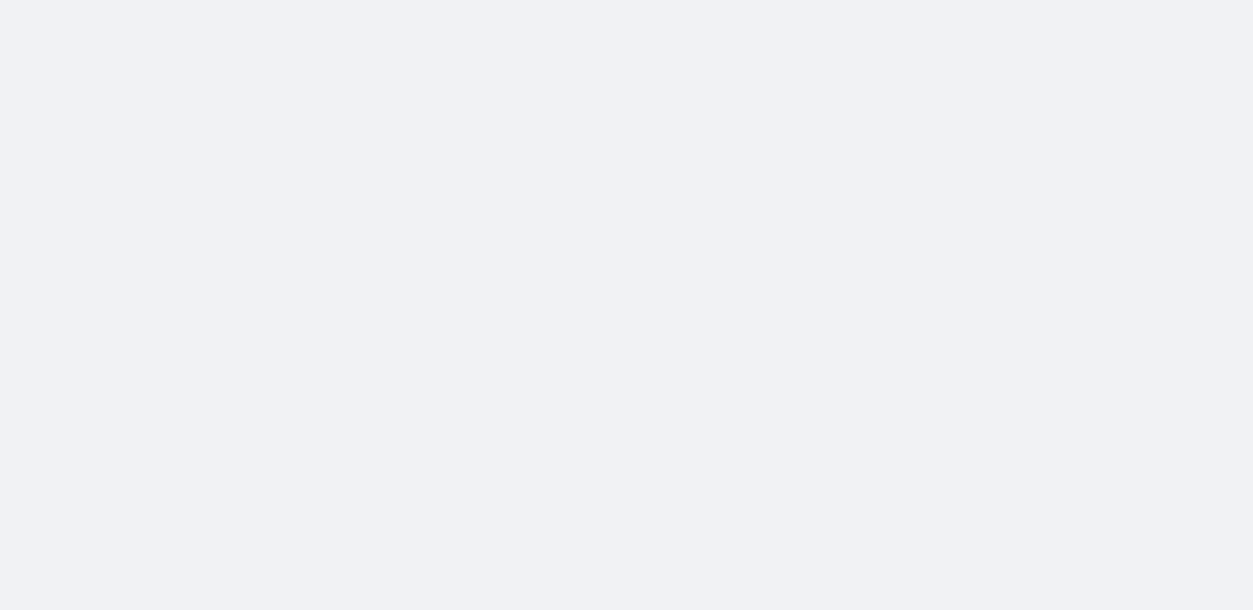 scroll, scrollTop: 0, scrollLeft: 0, axis: both 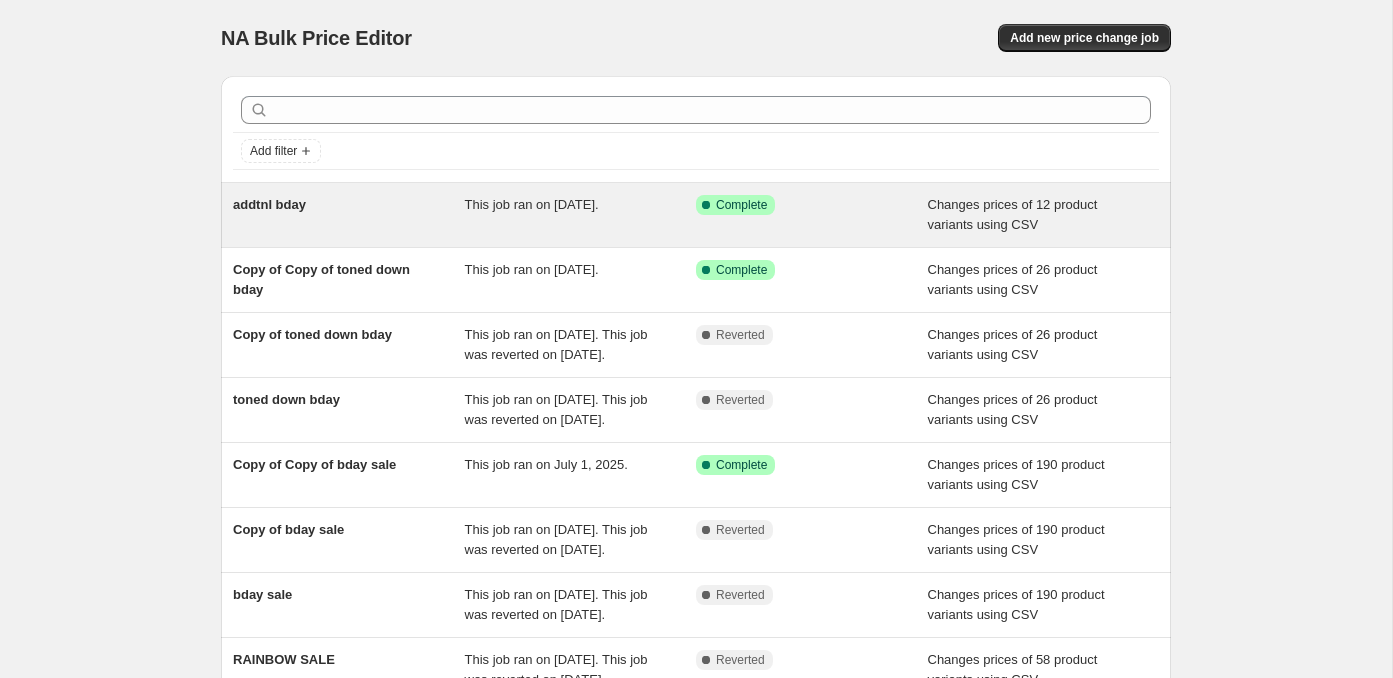click on "This job ran on [DATE]." at bounding box center [581, 215] 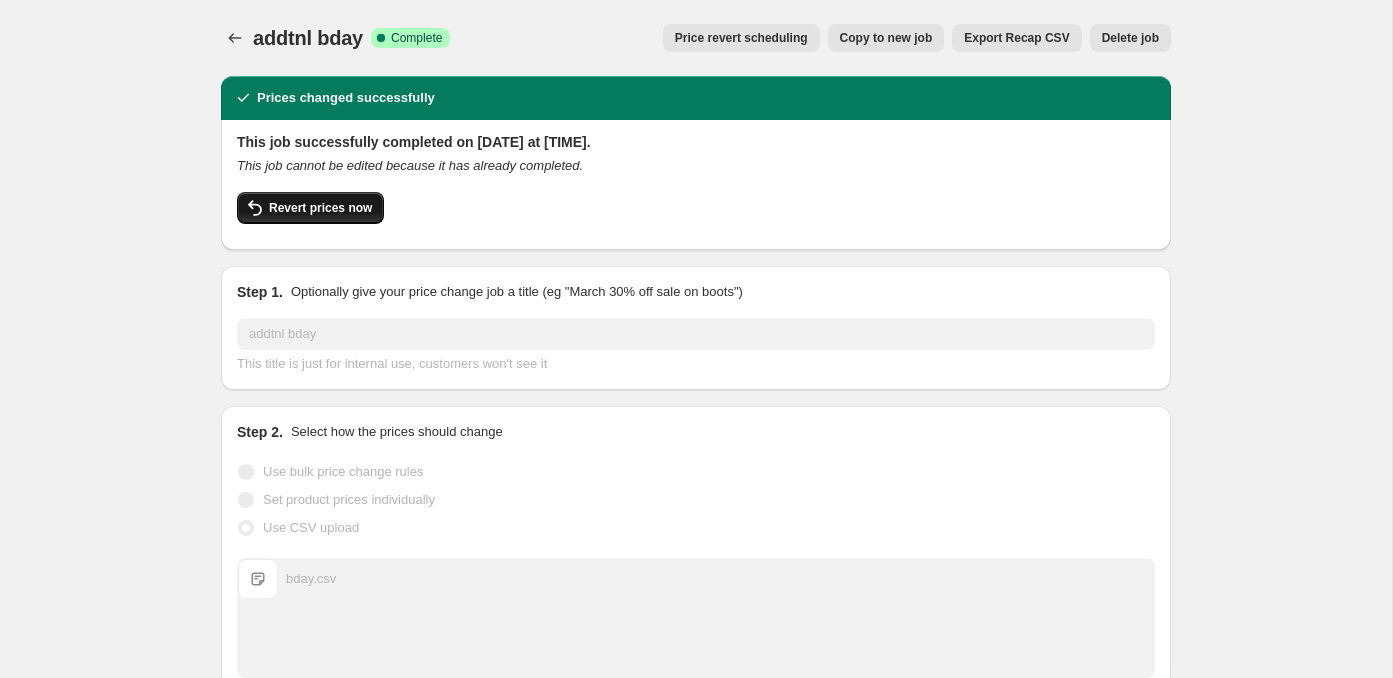 click on "Revert prices now" at bounding box center (320, 208) 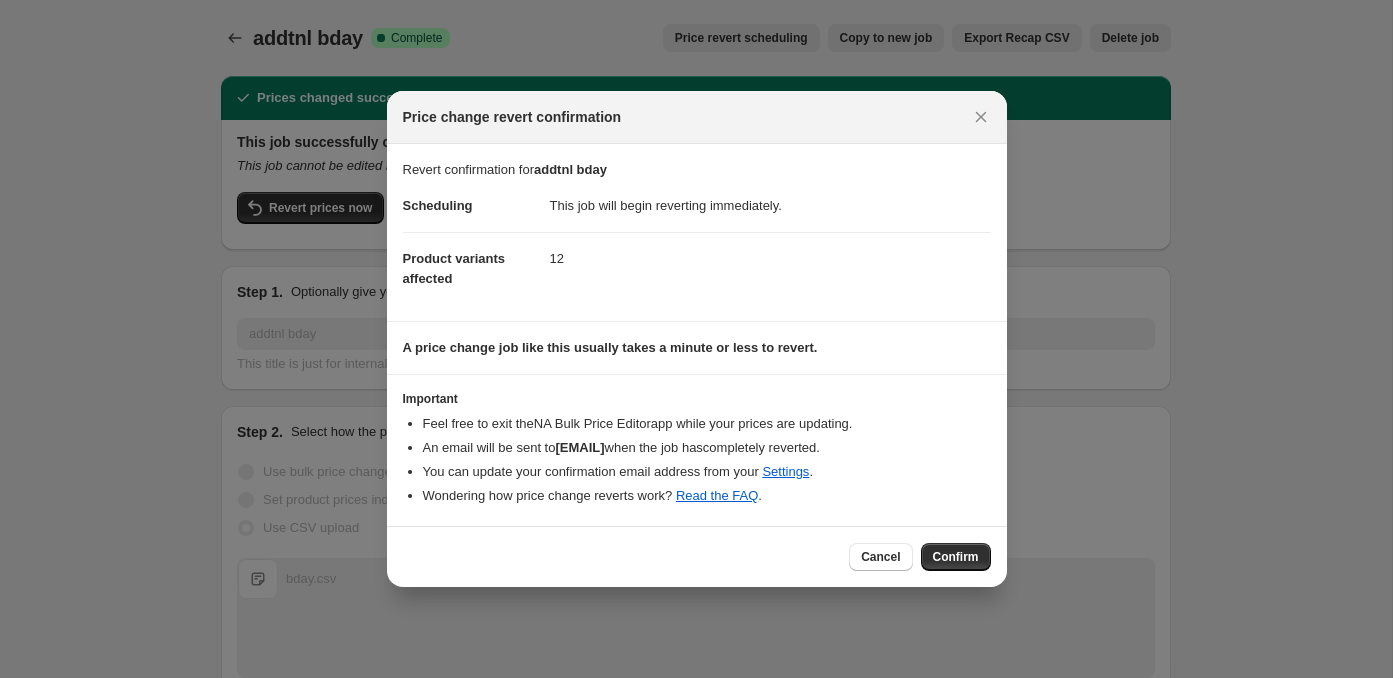 click on "Cancel Confirm" at bounding box center (697, 556) 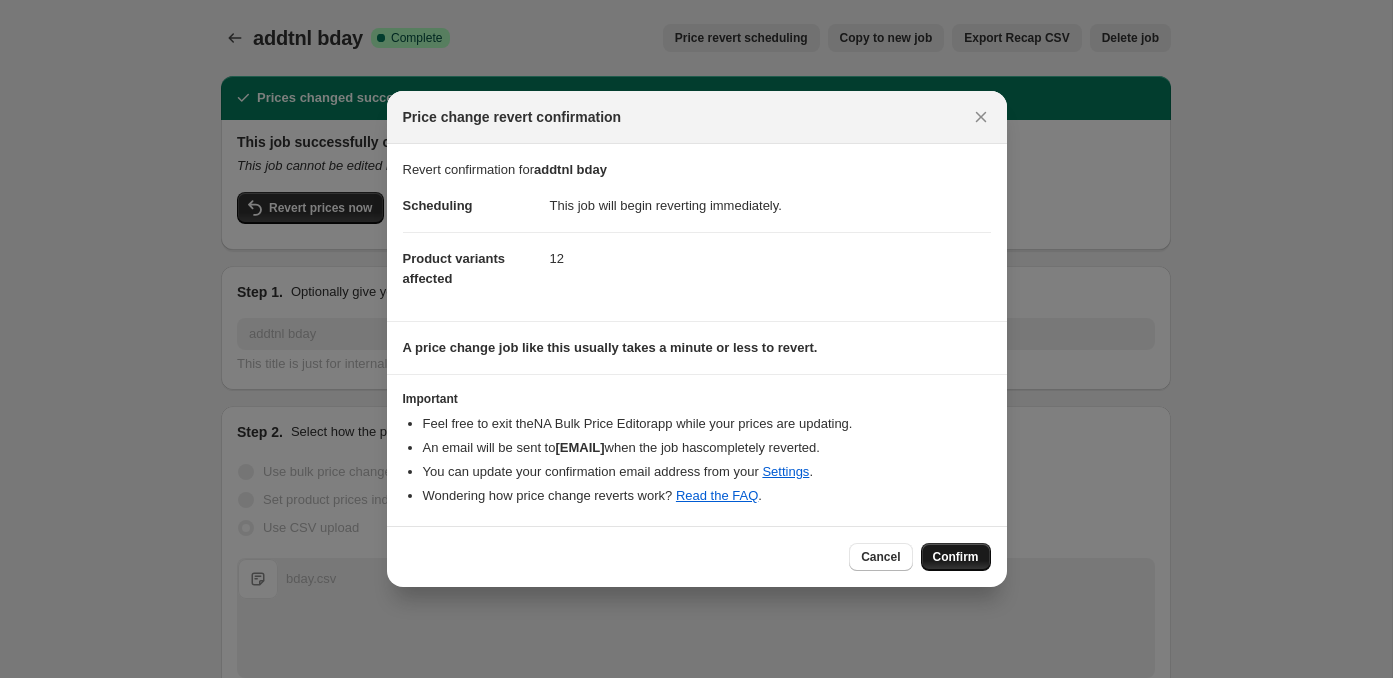 click on "Confirm" at bounding box center [956, 557] 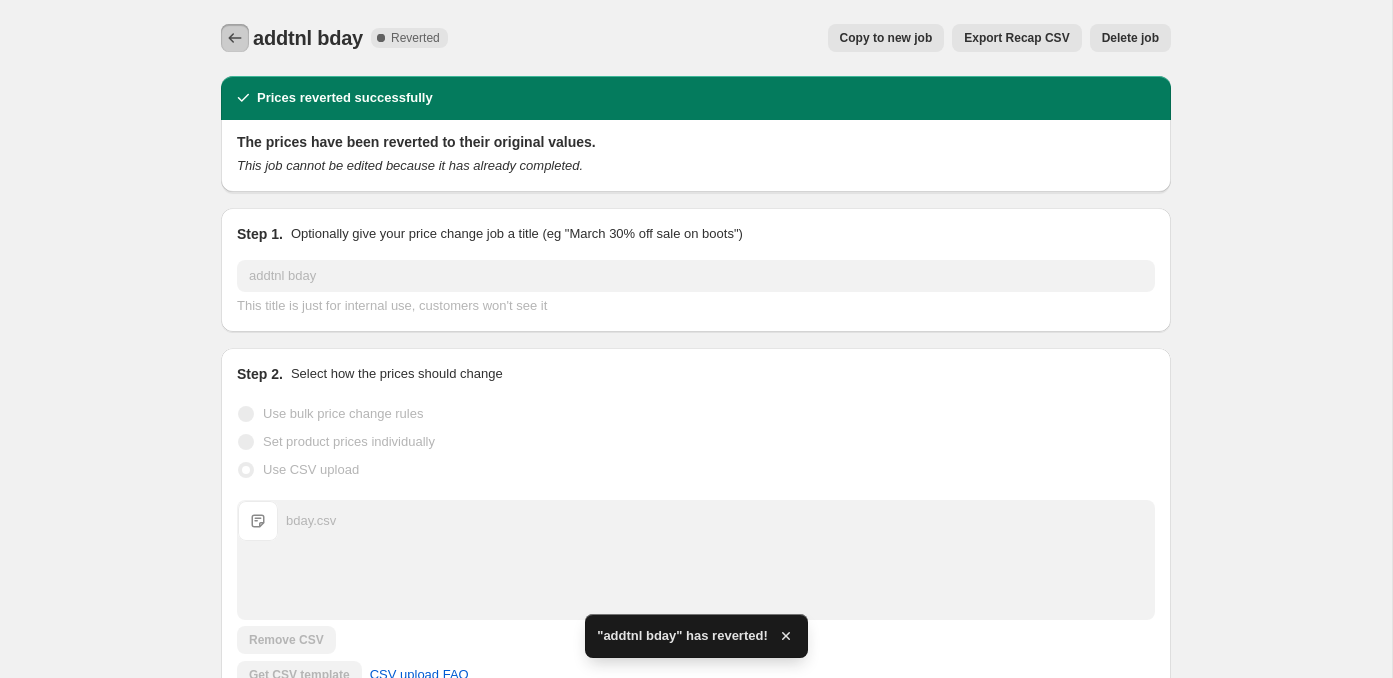 click 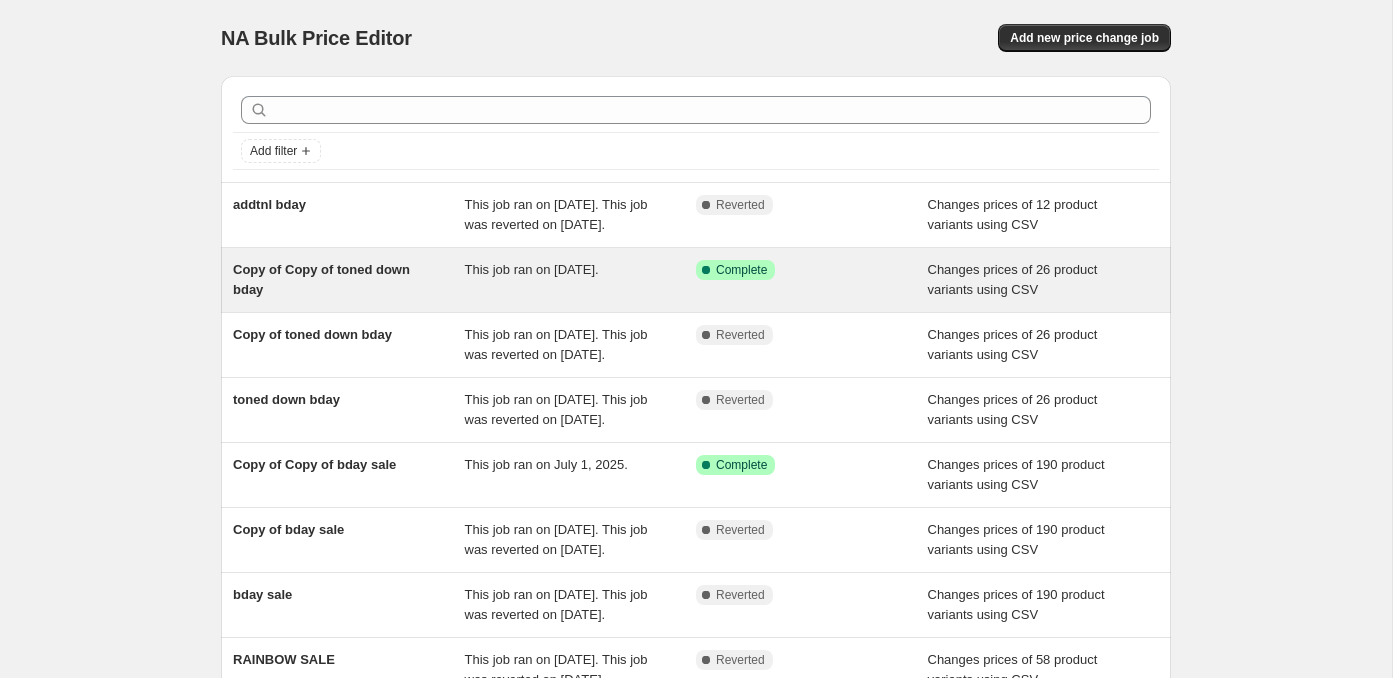 click on "Copy of Copy of toned down bday" at bounding box center [321, 279] 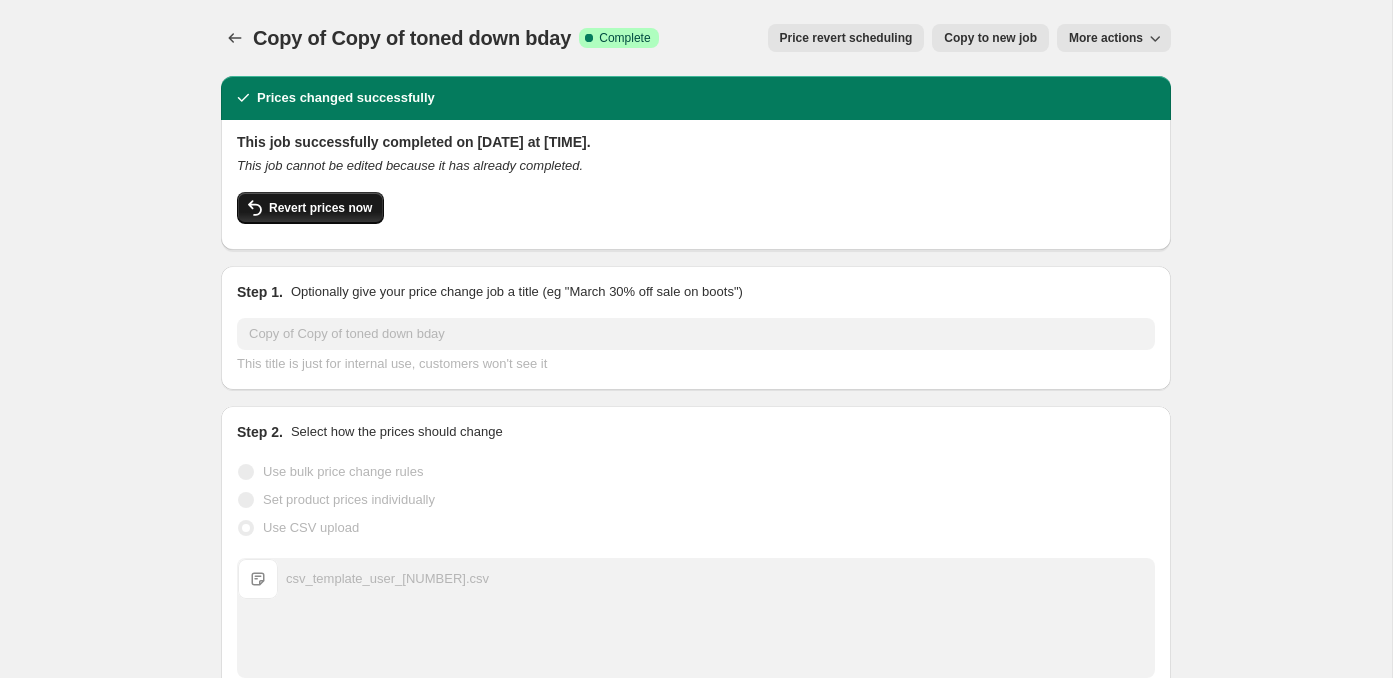 click on "Revert prices now" at bounding box center (320, 208) 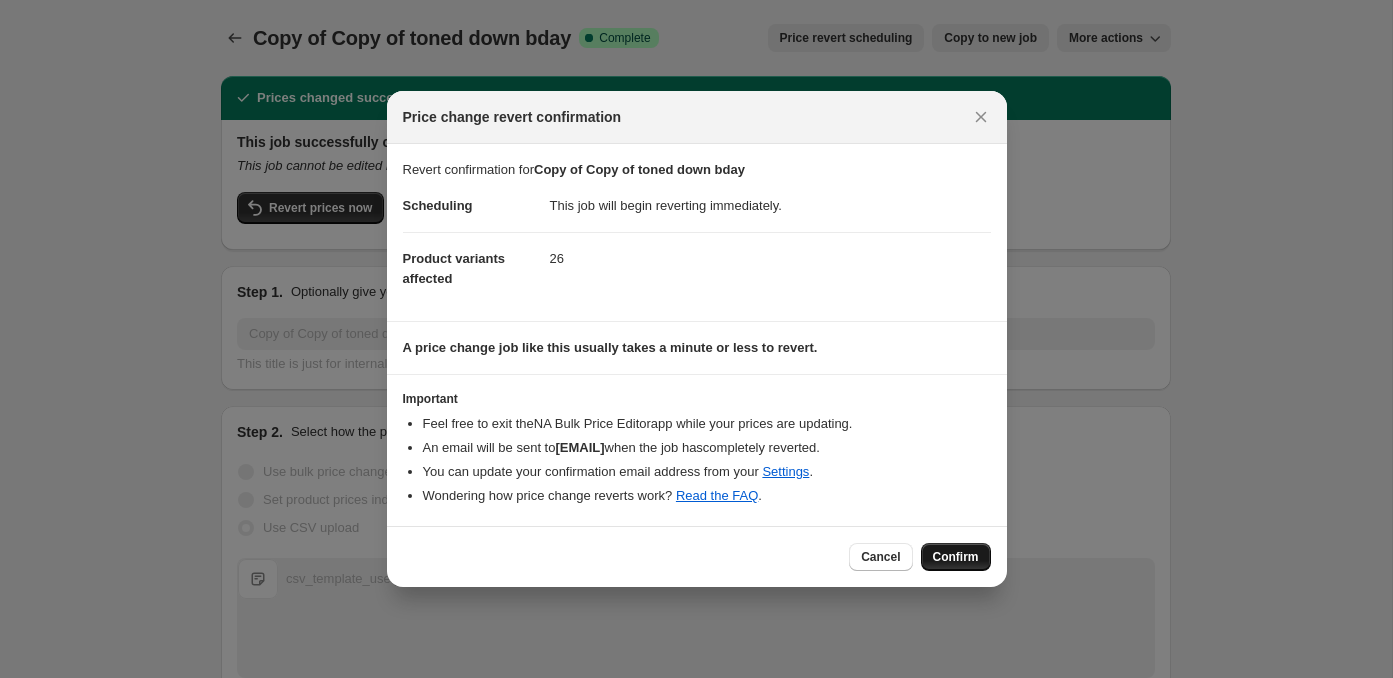 click on "Confirm" at bounding box center (956, 557) 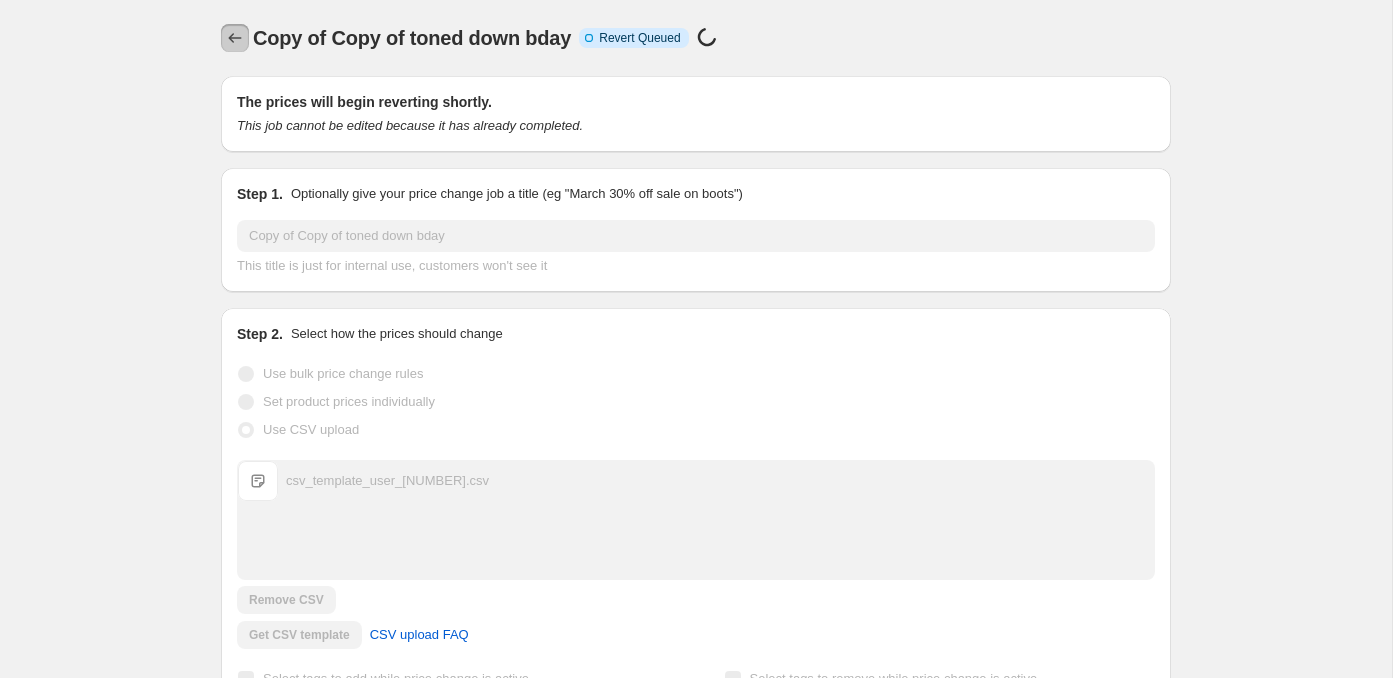 click at bounding box center [235, 38] 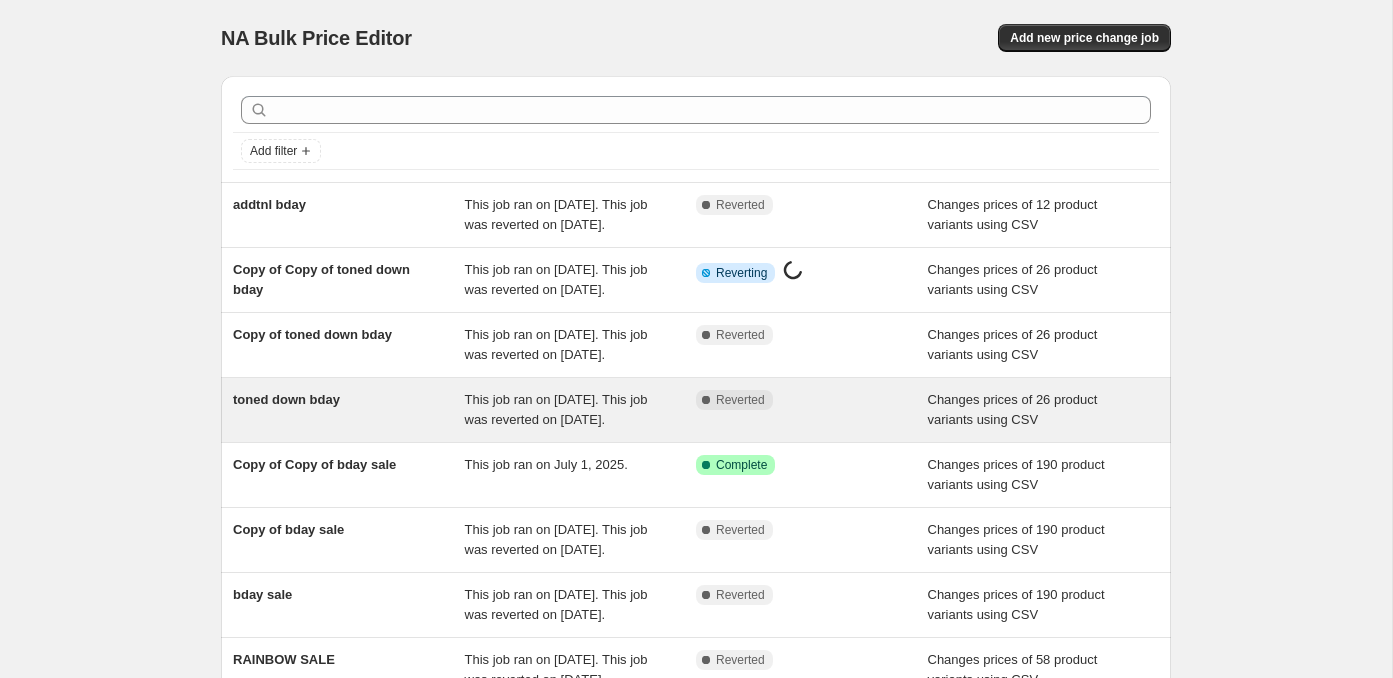 click on "toned down bday This job ran on [DATE]. This job was reverted on [DATE]. Complete Reverted Changes prices of 26 product variants using CSV" at bounding box center [696, 410] 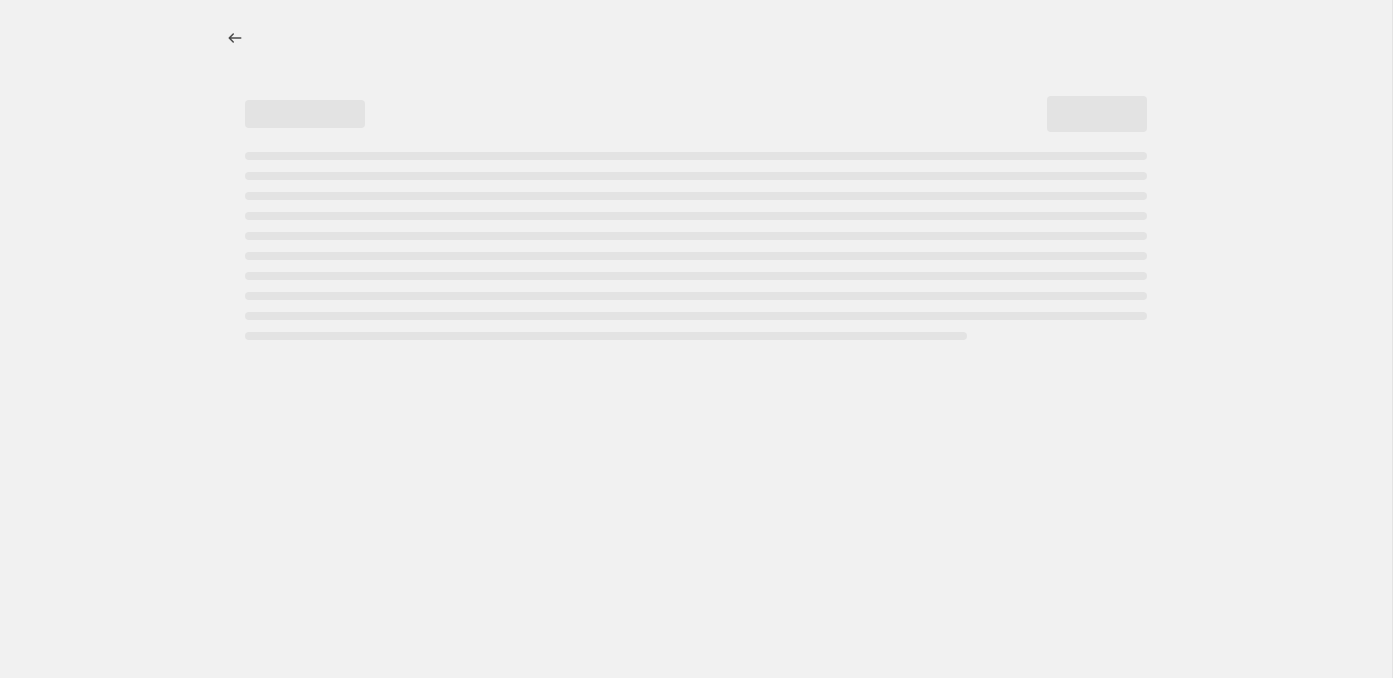 click at bounding box center [696, 174] 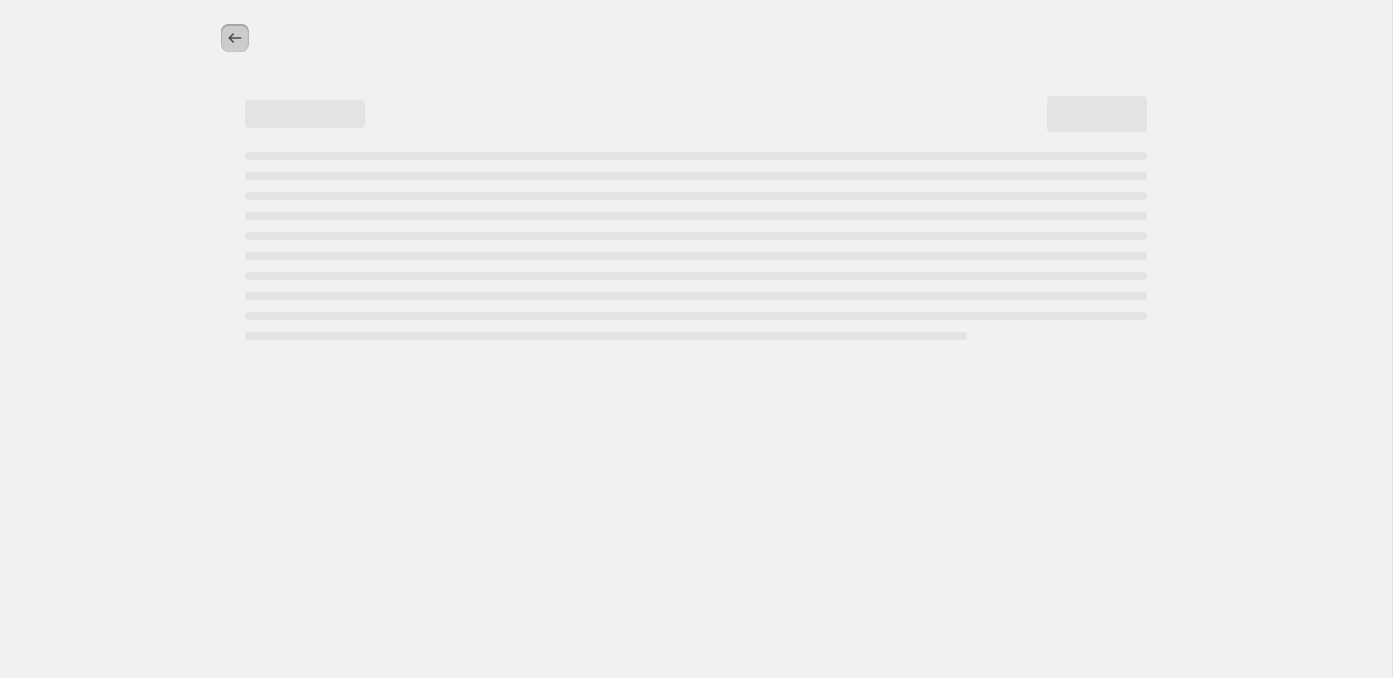 click 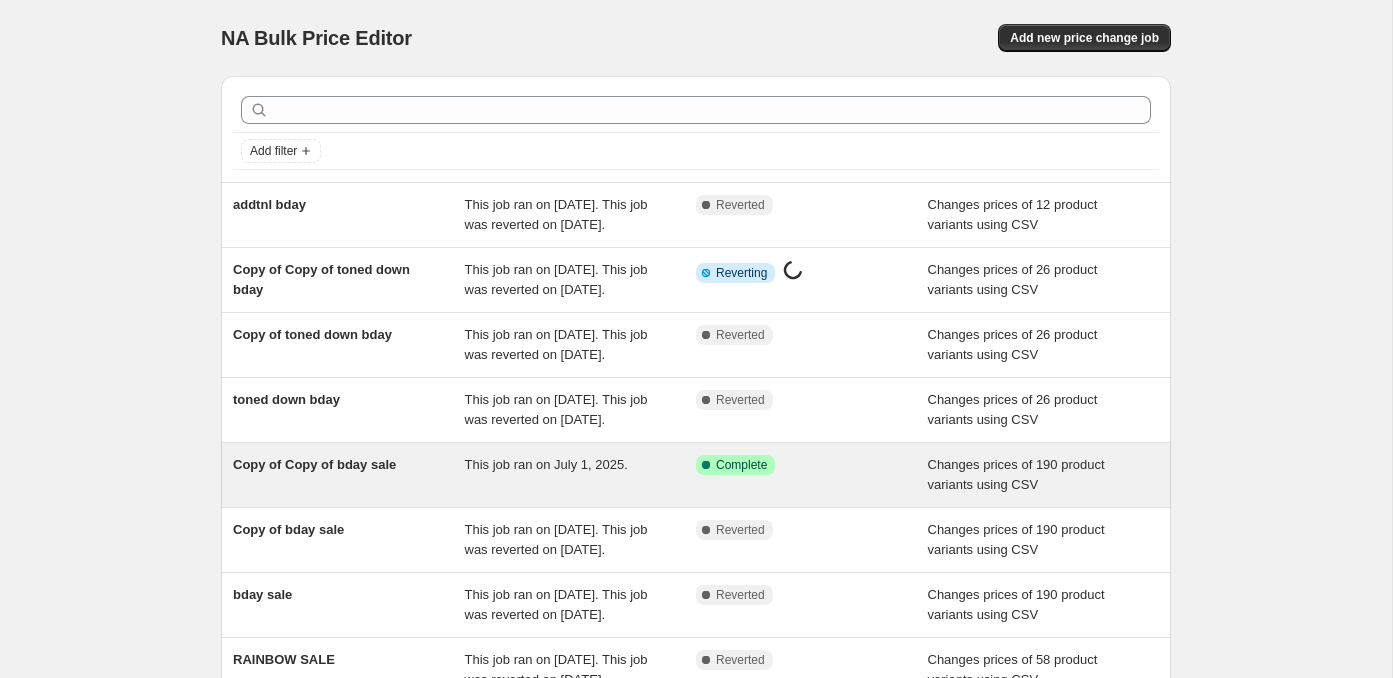 click on "This job ran on July 1, 2025." at bounding box center (546, 464) 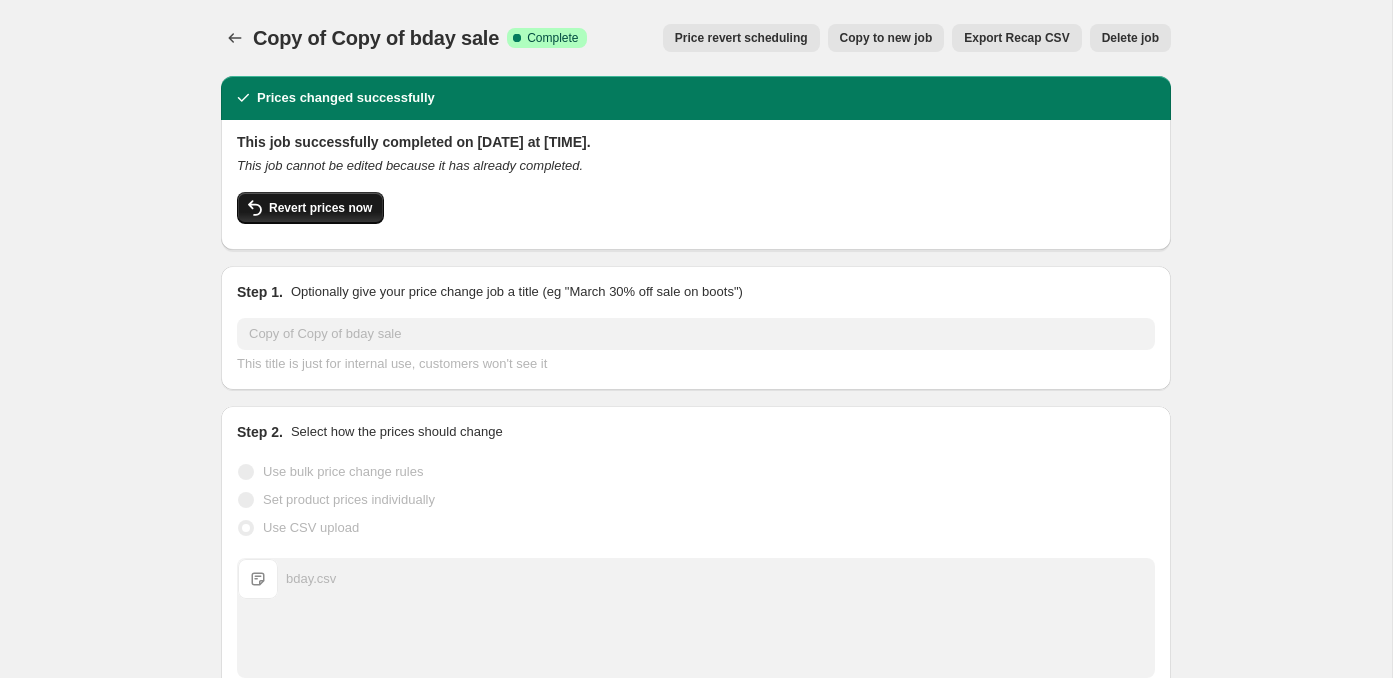 click on "Revert prices now" at bounding box center (320, 208) 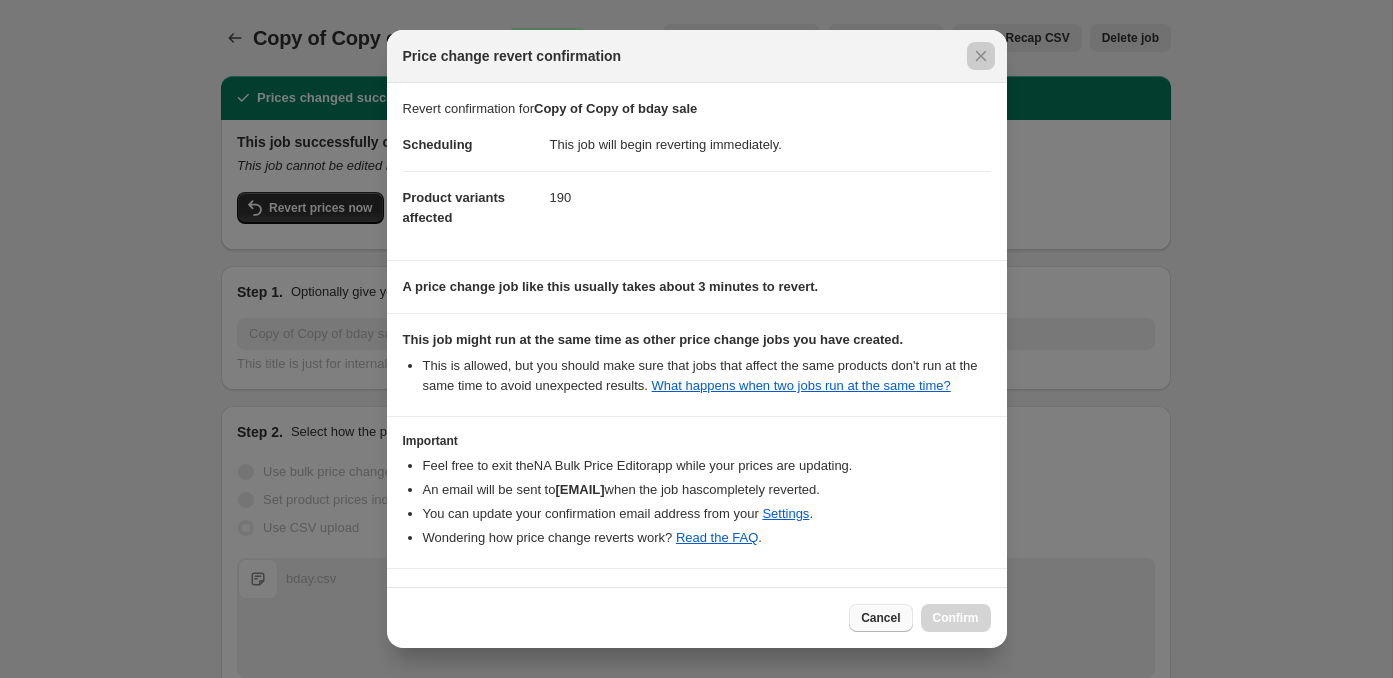 scroll, scrollTop: 78, scrollLeft: 0, axis: vertical 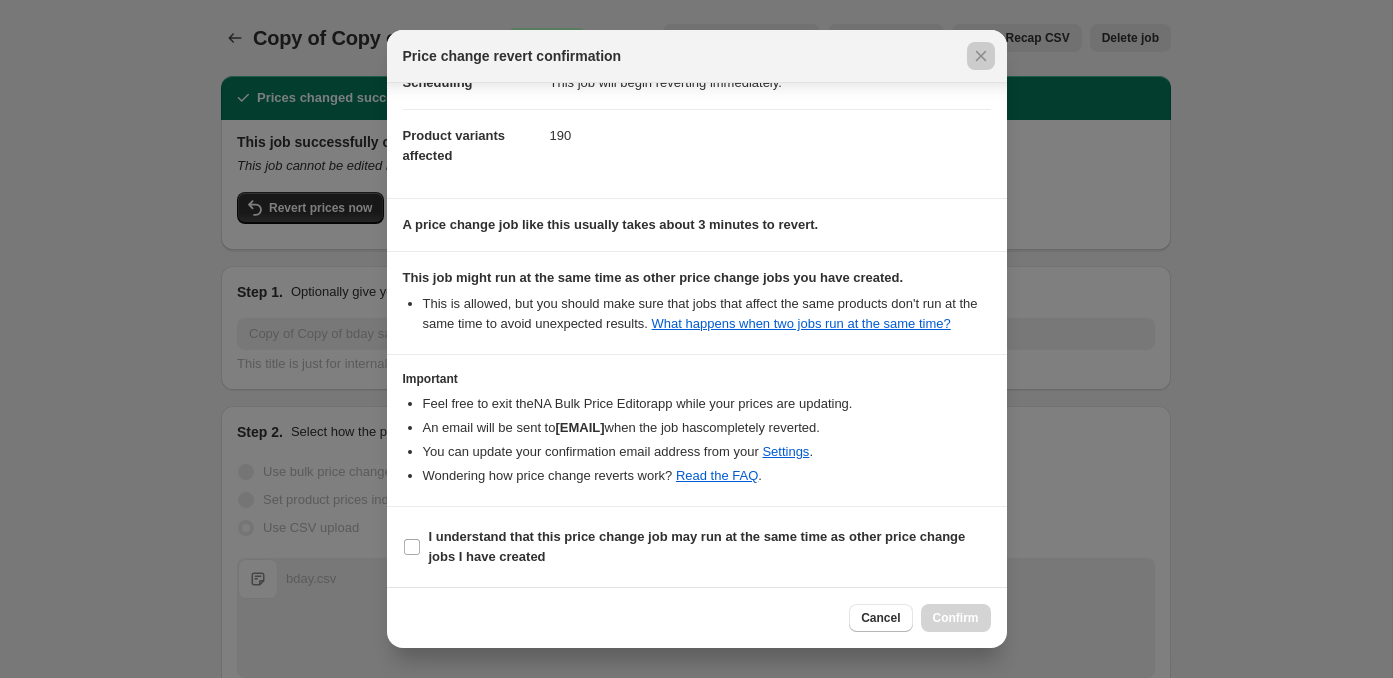 drag, startPoint x: 1081, startPoint y: 364, endPoint x: 930, endPoint y: 605, distance: 284.3976 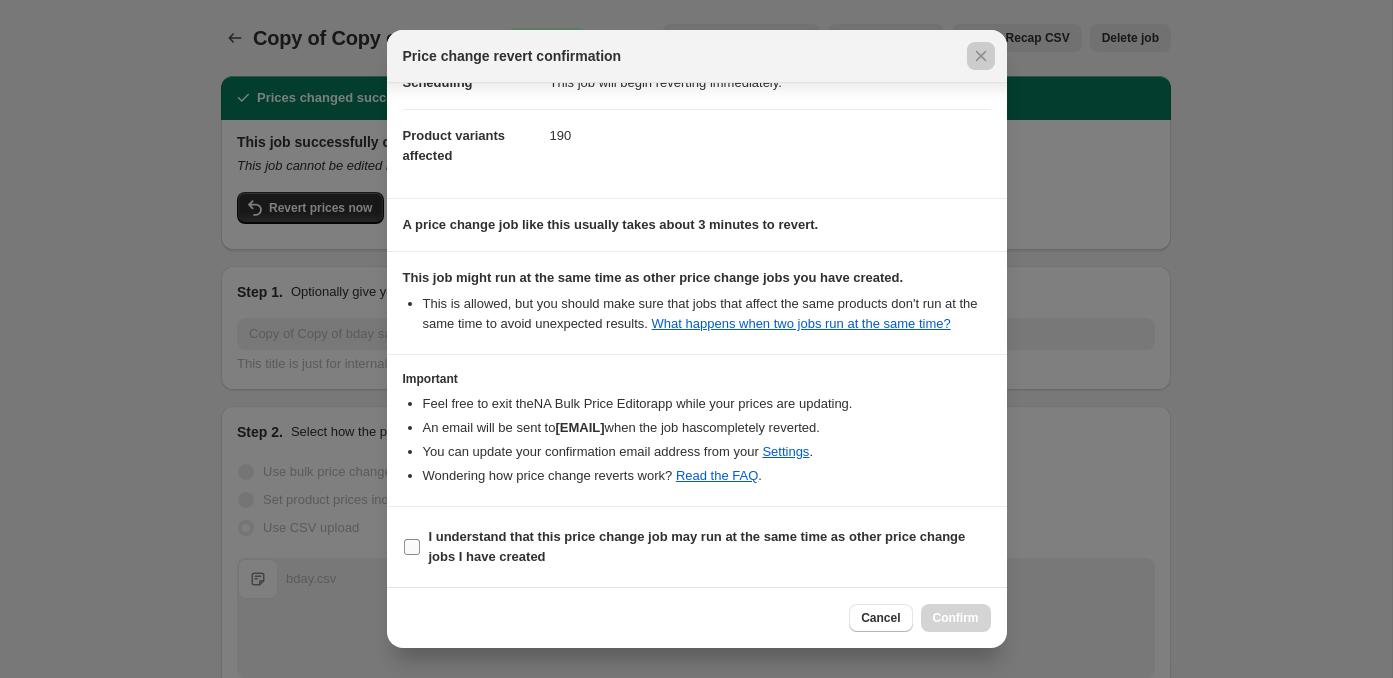 click on "I understand that this price change job may run at the same time as other price change jobs I have created" at bounding box center (710, 547) 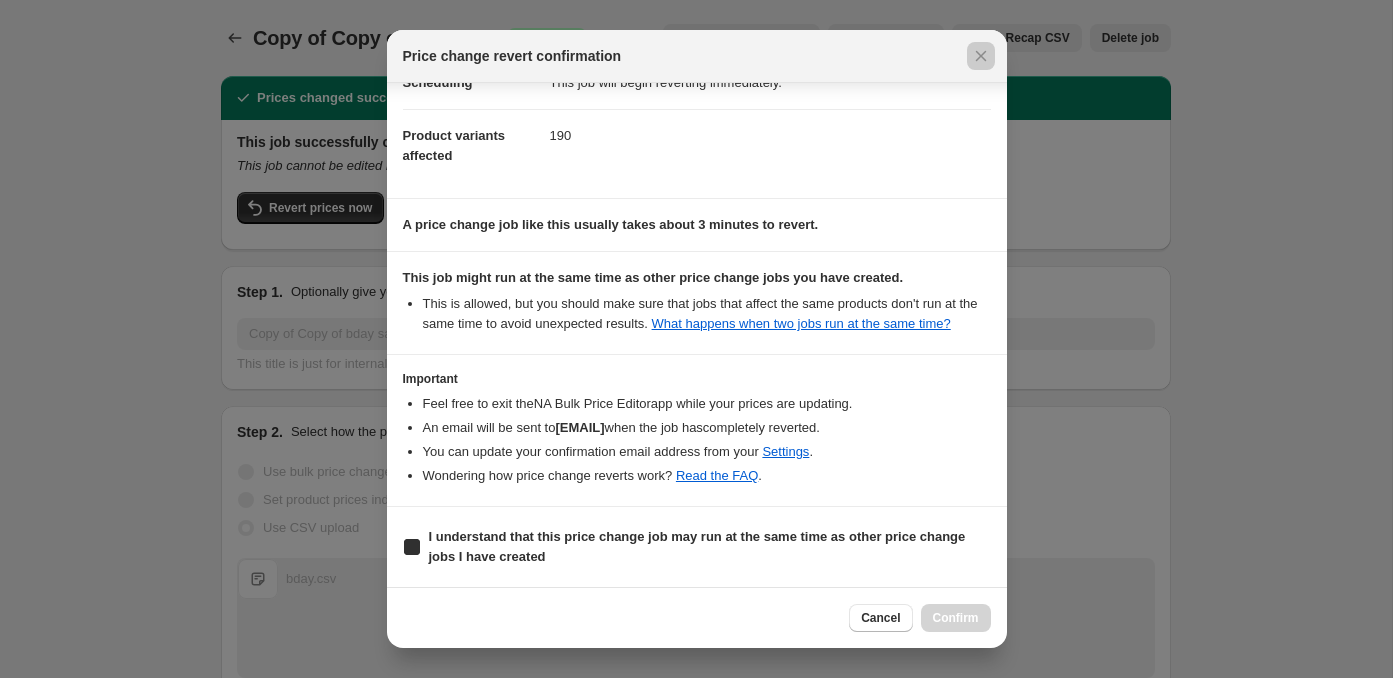checkbox on "true" 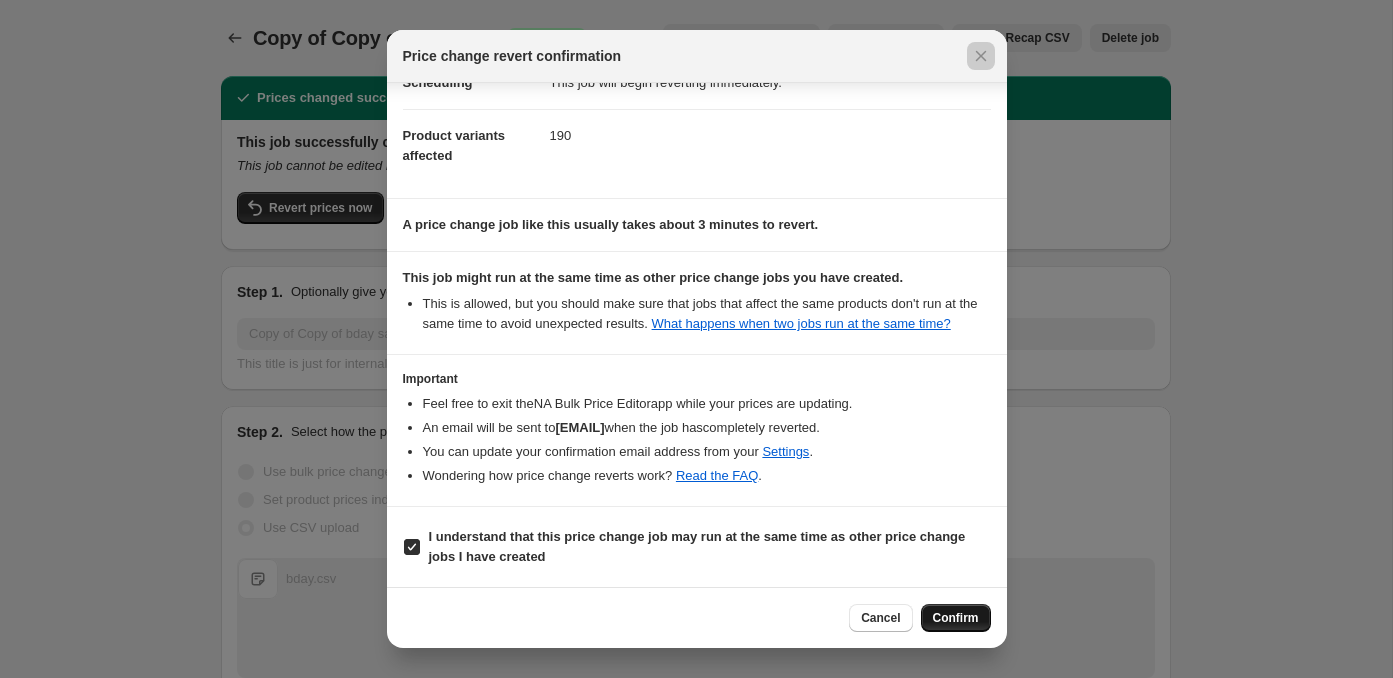 click on "Confirm" at bounding box center (956, 618) 